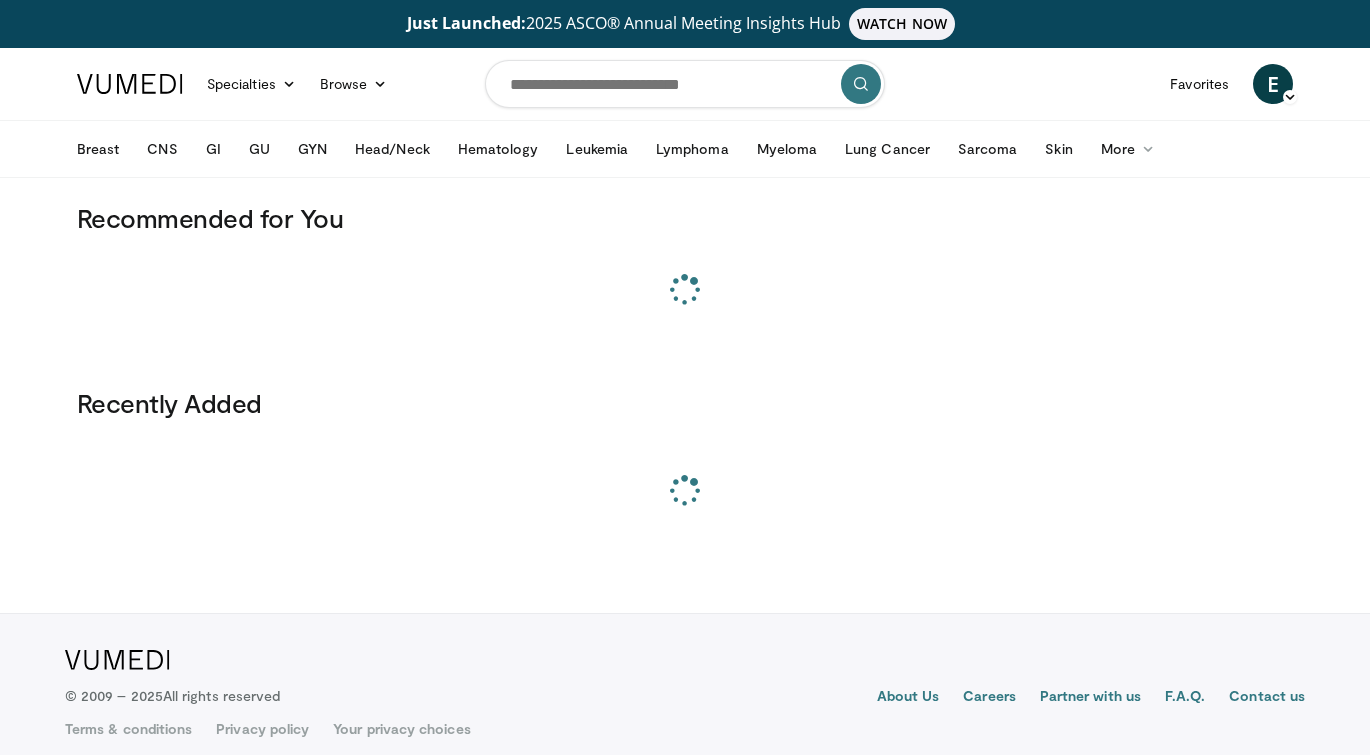 scroll, scrollTop: 0, scrollLeft: 0, axis: both 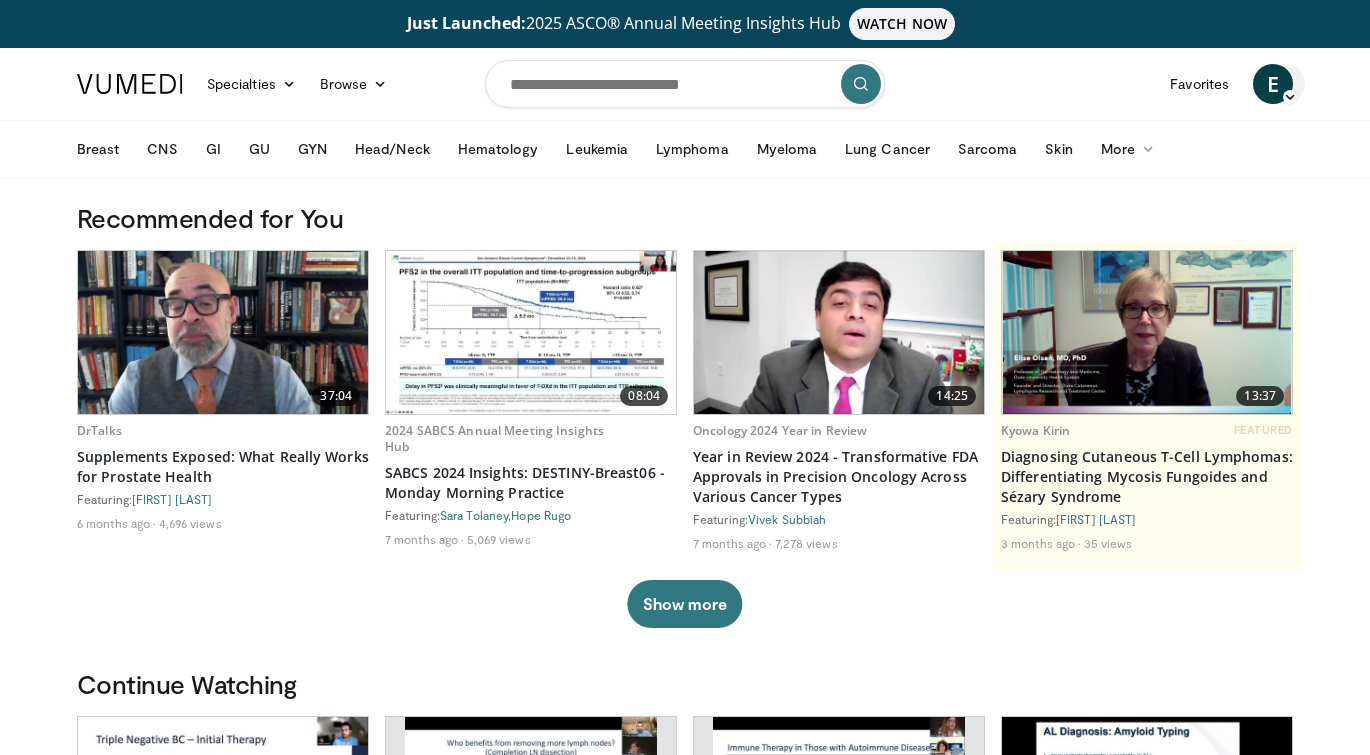 click at bounding box center [1290, 97] 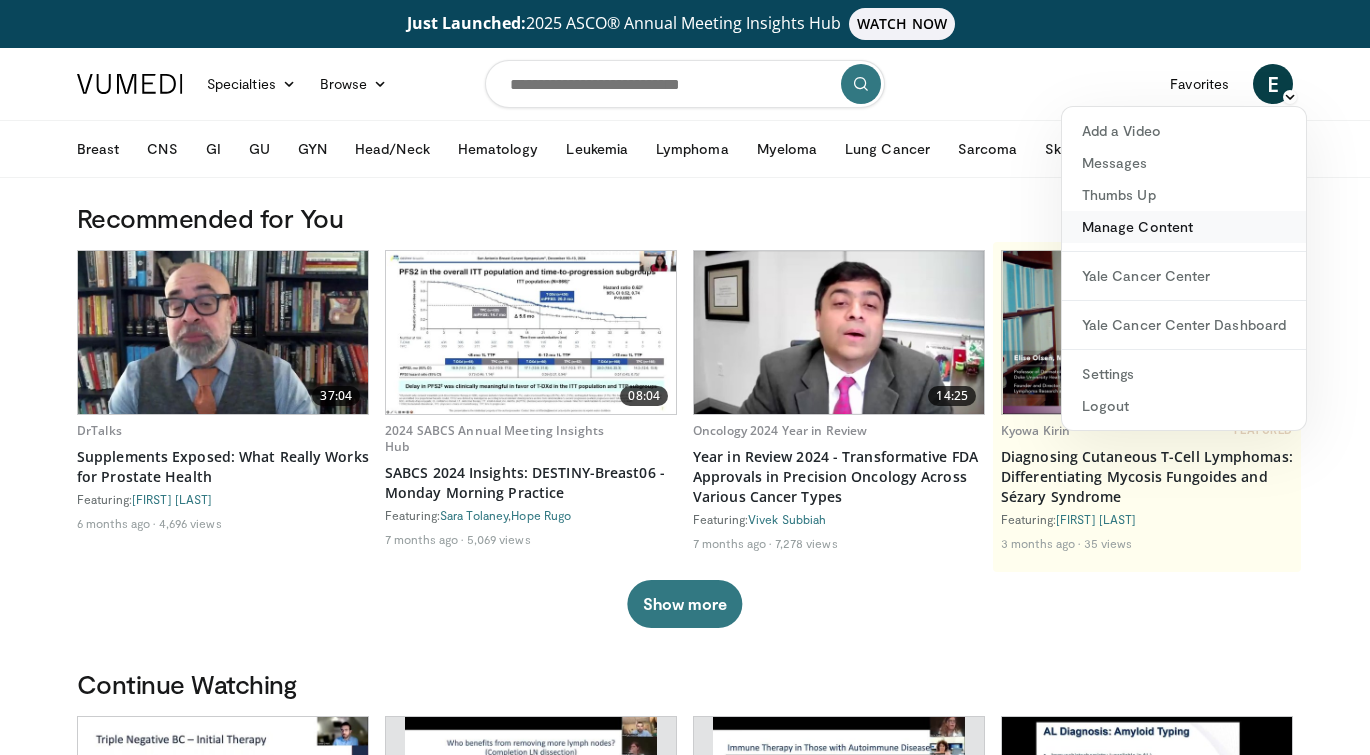 click on "Manage Content" at bounding box center [1184, 227] 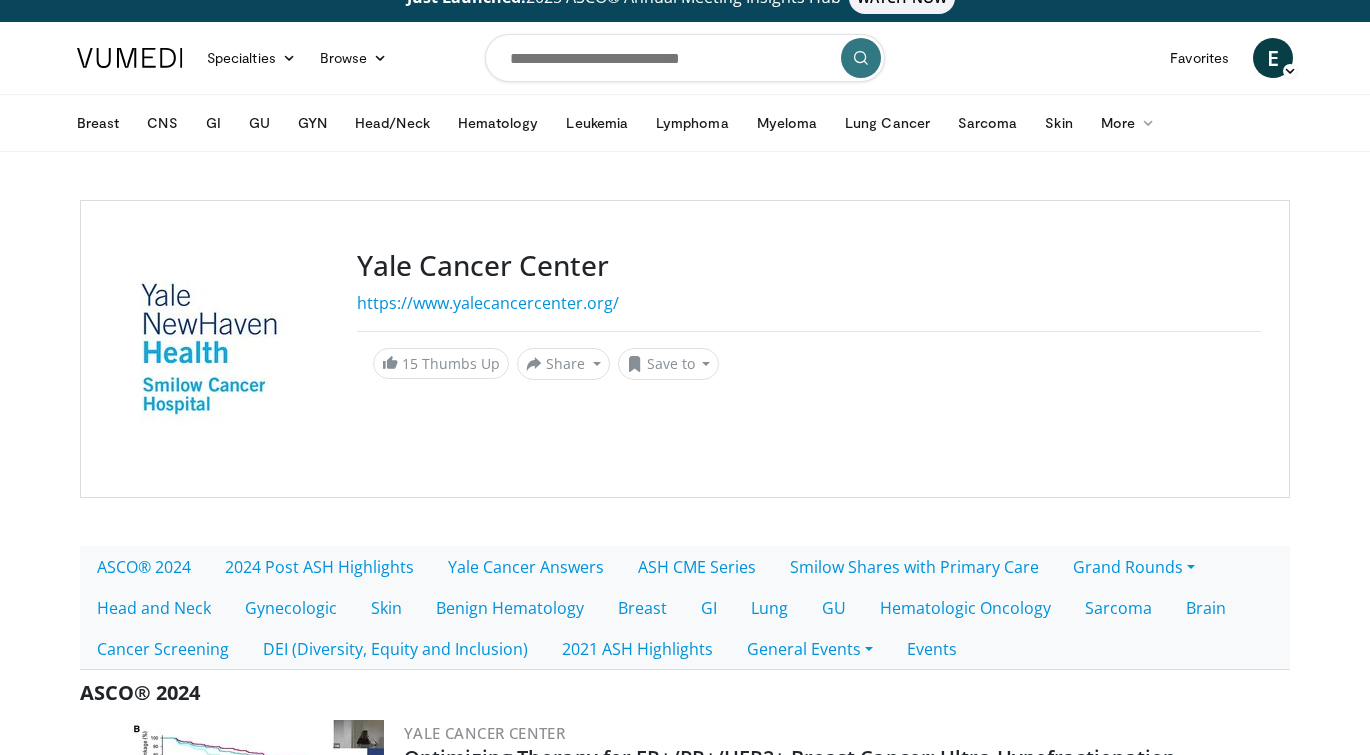 scroll, scrollTop: 74, scrollLeft: 0, axis: vertical 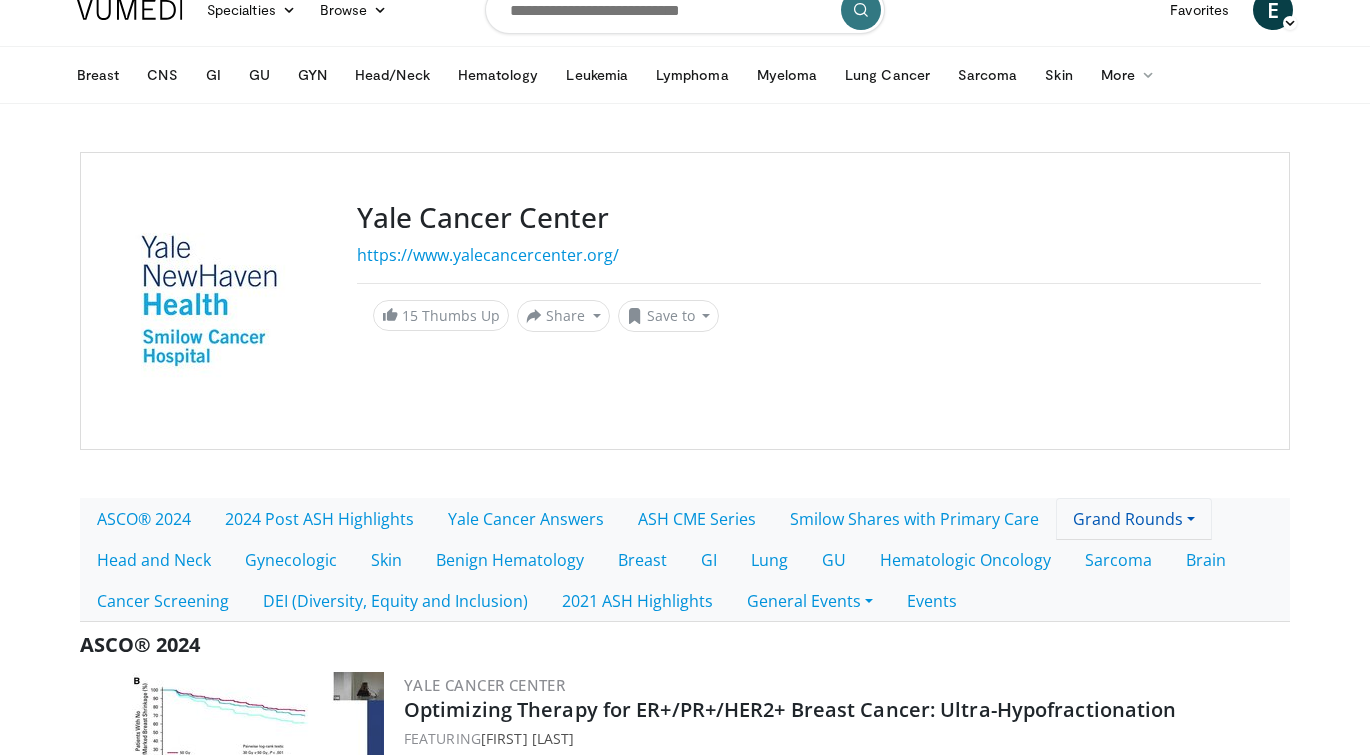 click on "Grand Rounds" at bounding box center (1134, 519) 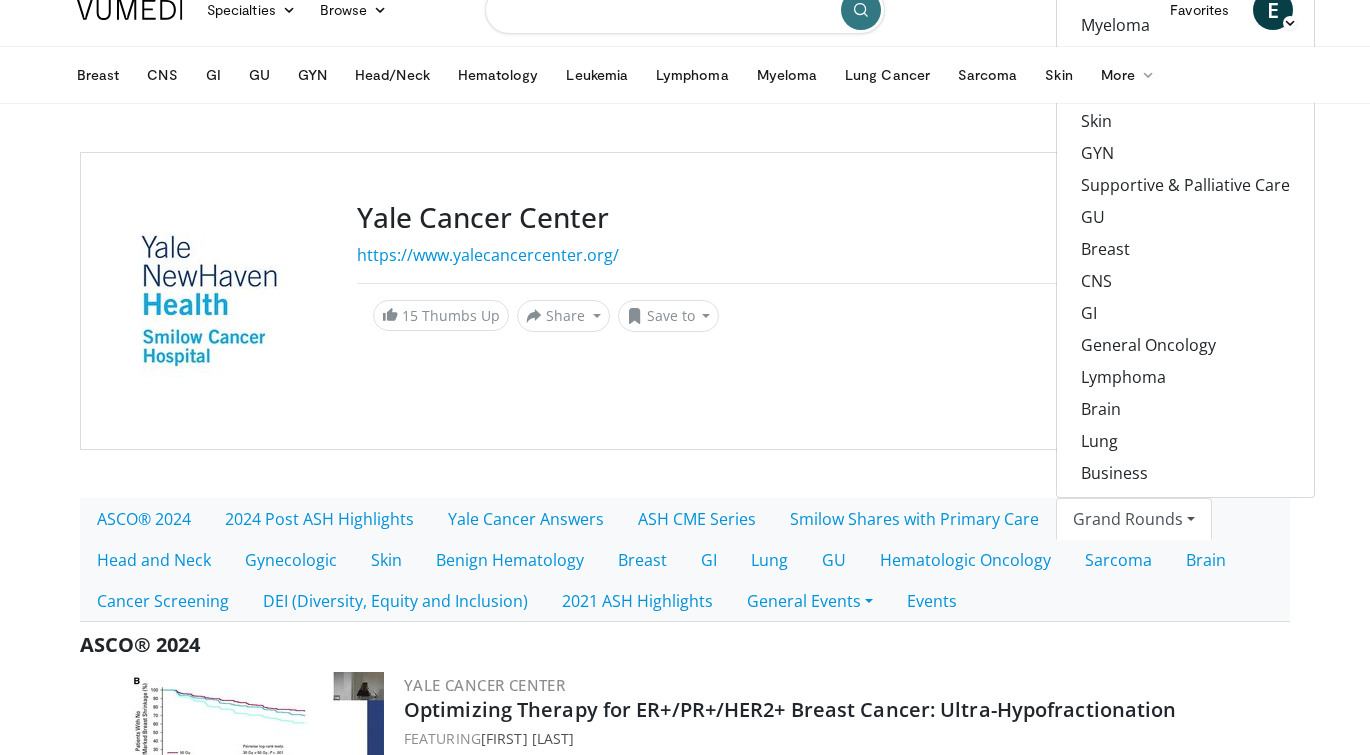 click at bounding box center [685, 10] 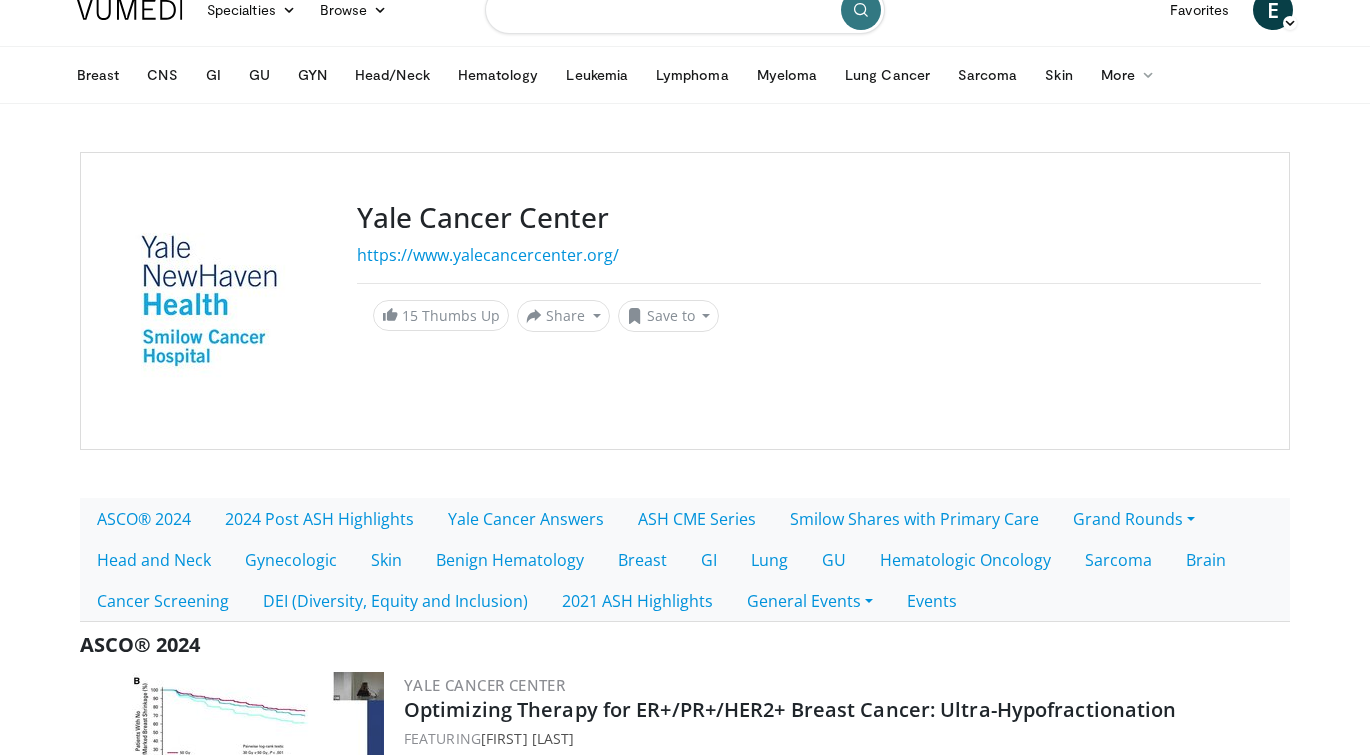 paste on "**********" 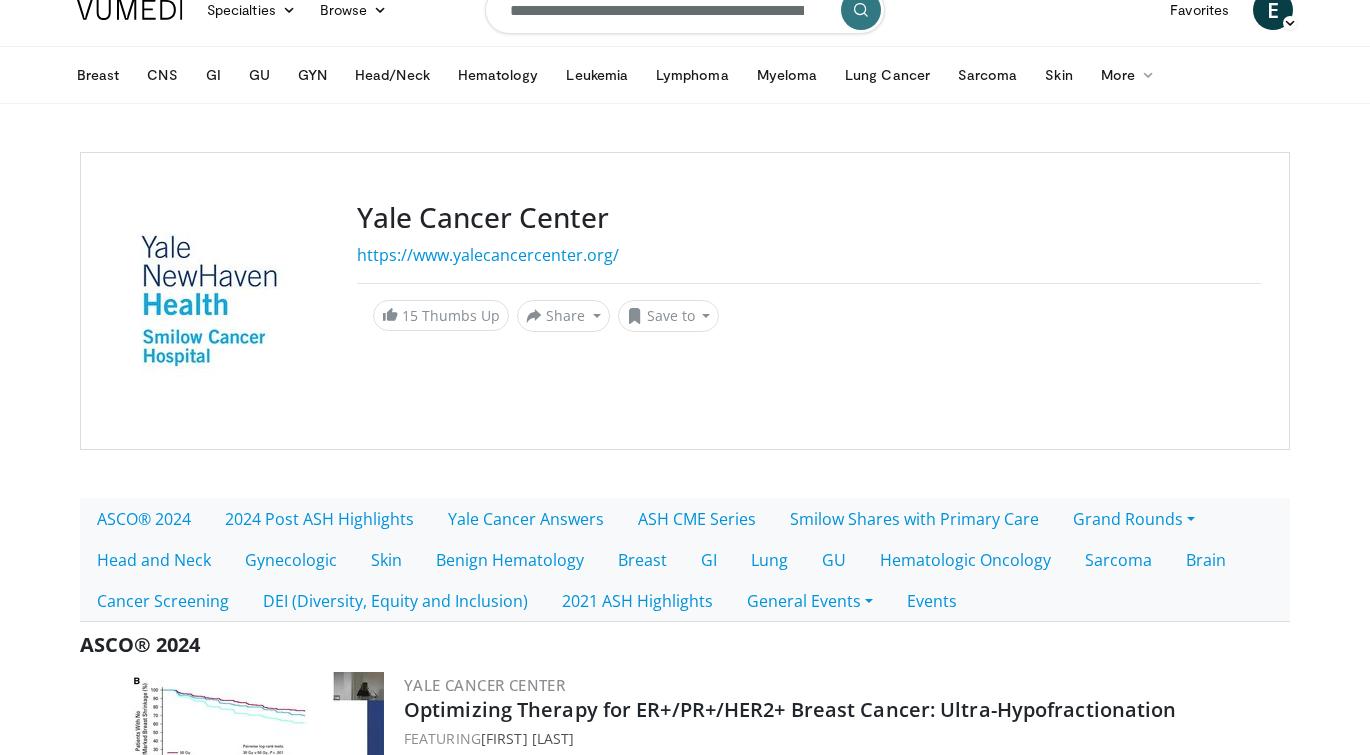 scroll, scrollTop: 0, scrollLeft: 365, axis: horizontal 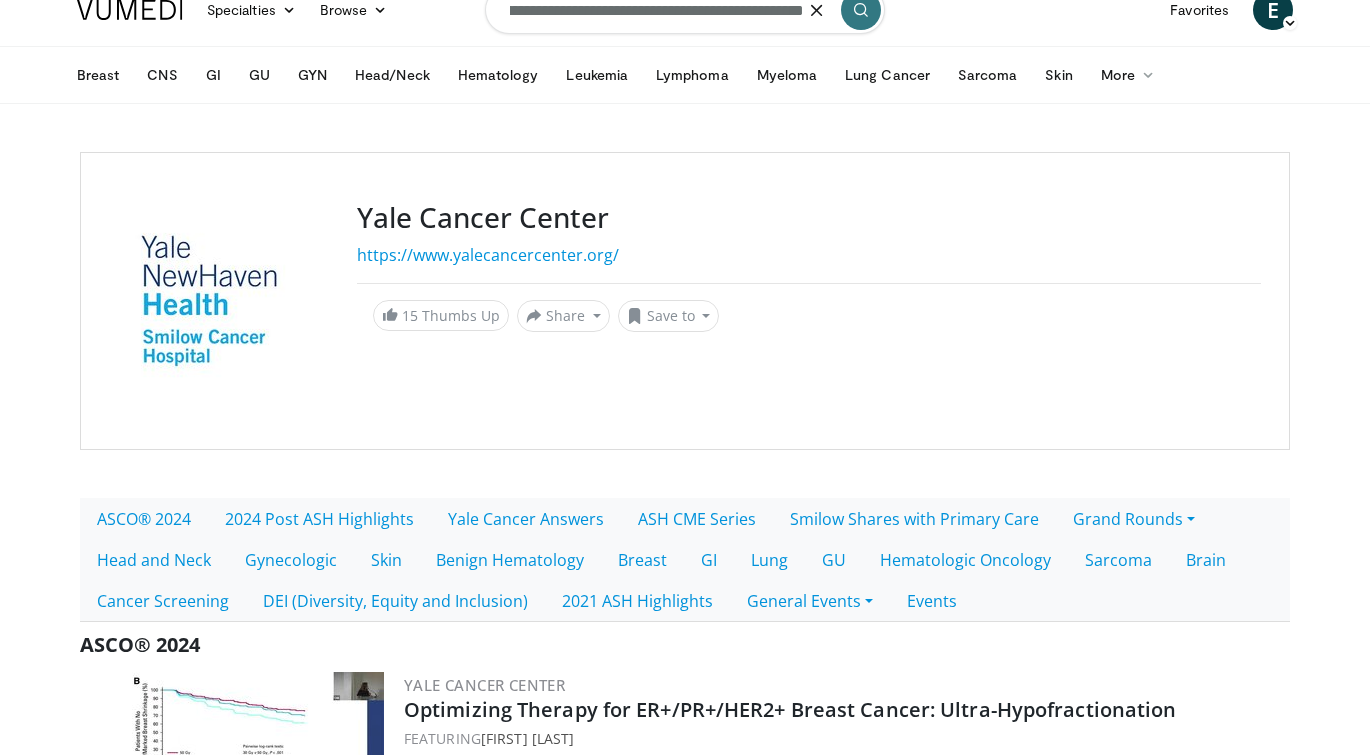 type on "**********" 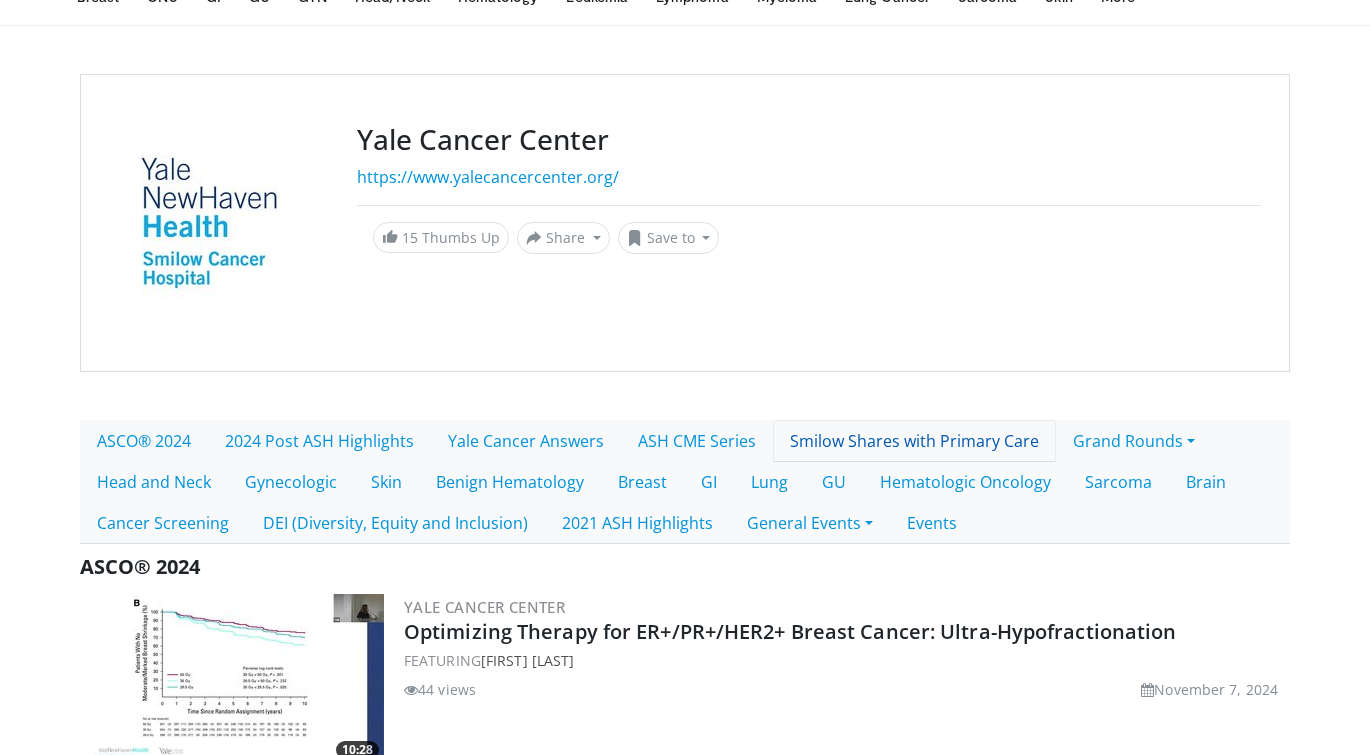 scroll, scrollTop: 471, scrollLeft: 0, axis: vertical 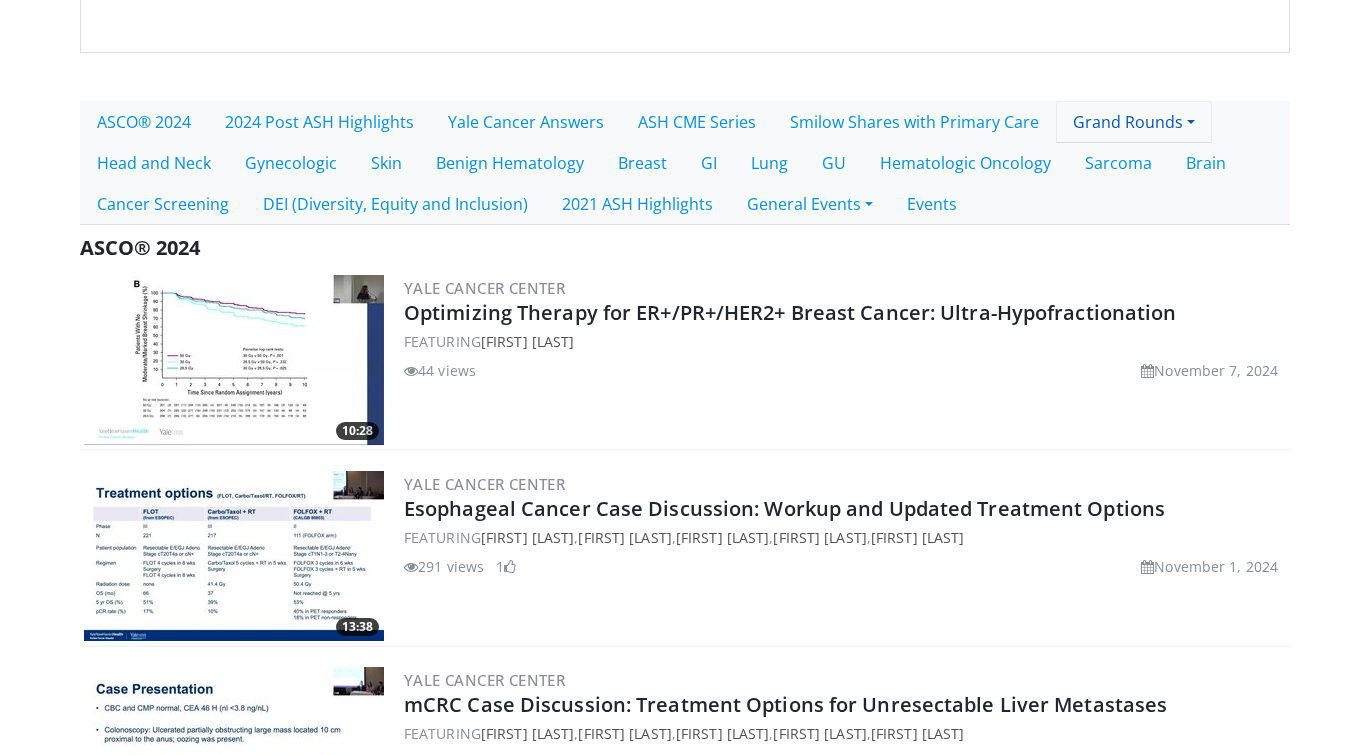 click on "Grand Rounds" at bounding box center (1134, 122) 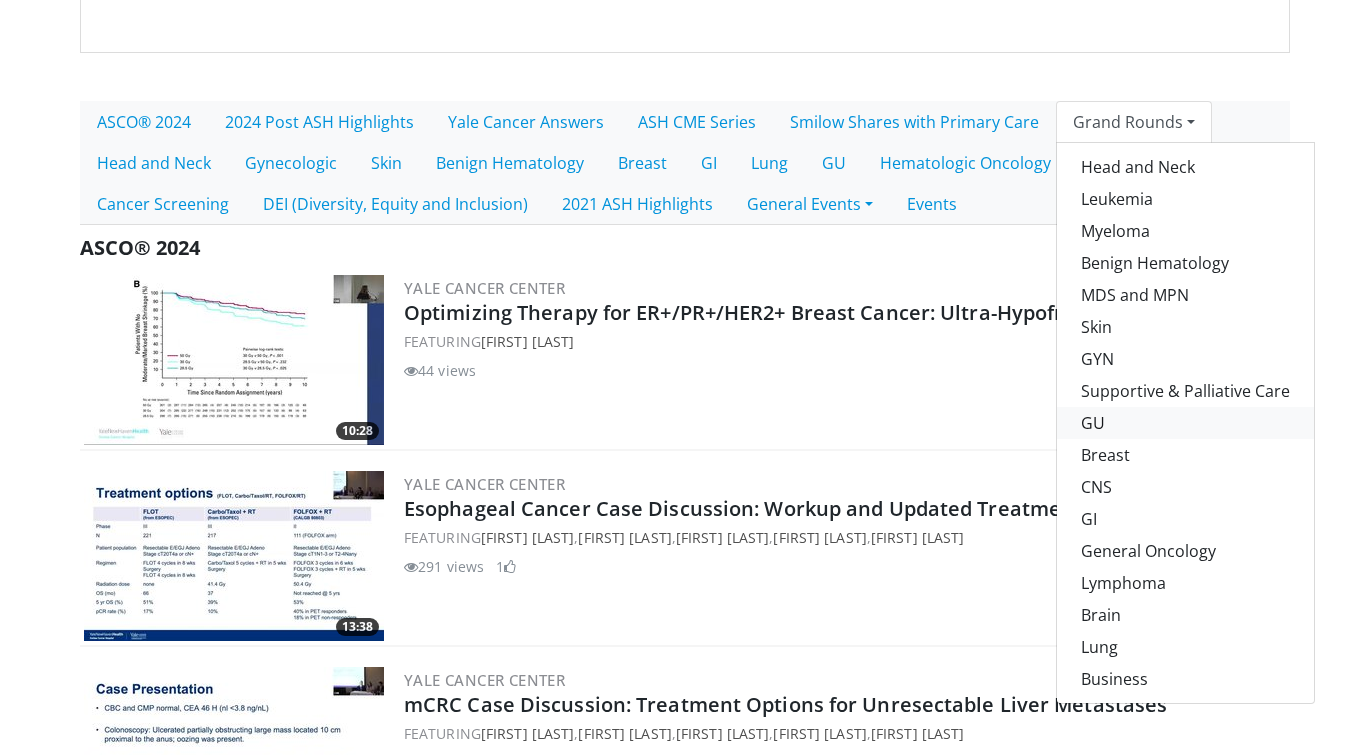 click on "GU" at bounding box center [1185, 423] 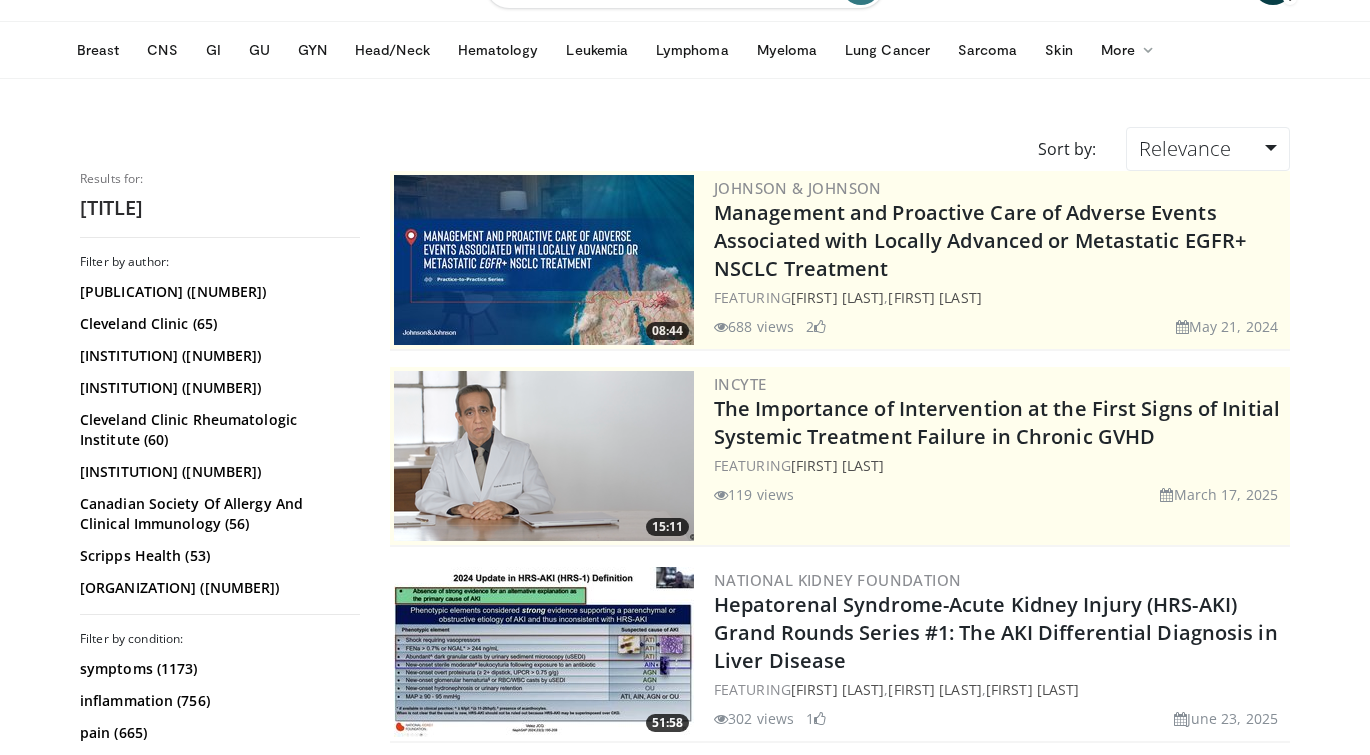 scroll, scrollTop: 0, scrollLeft: 0, axis: both 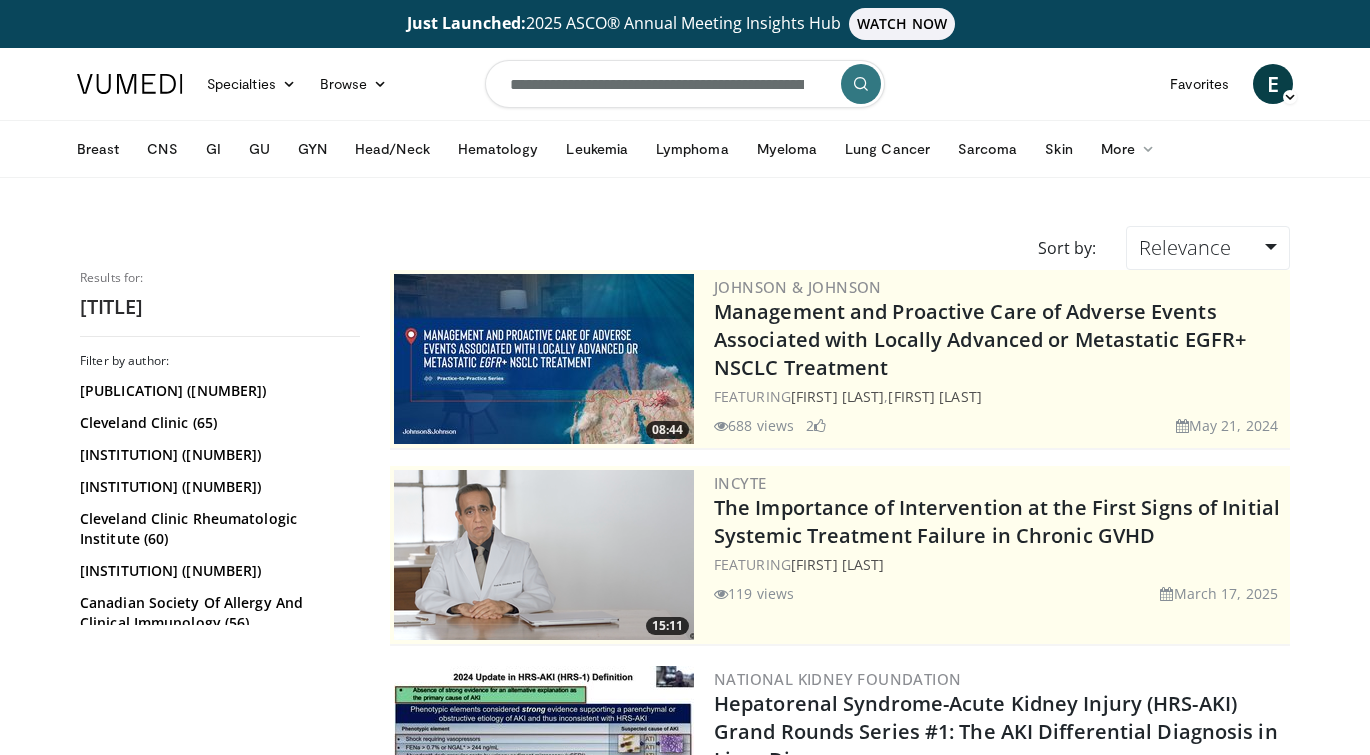 click on "**********" at bounding box center [685, 84] 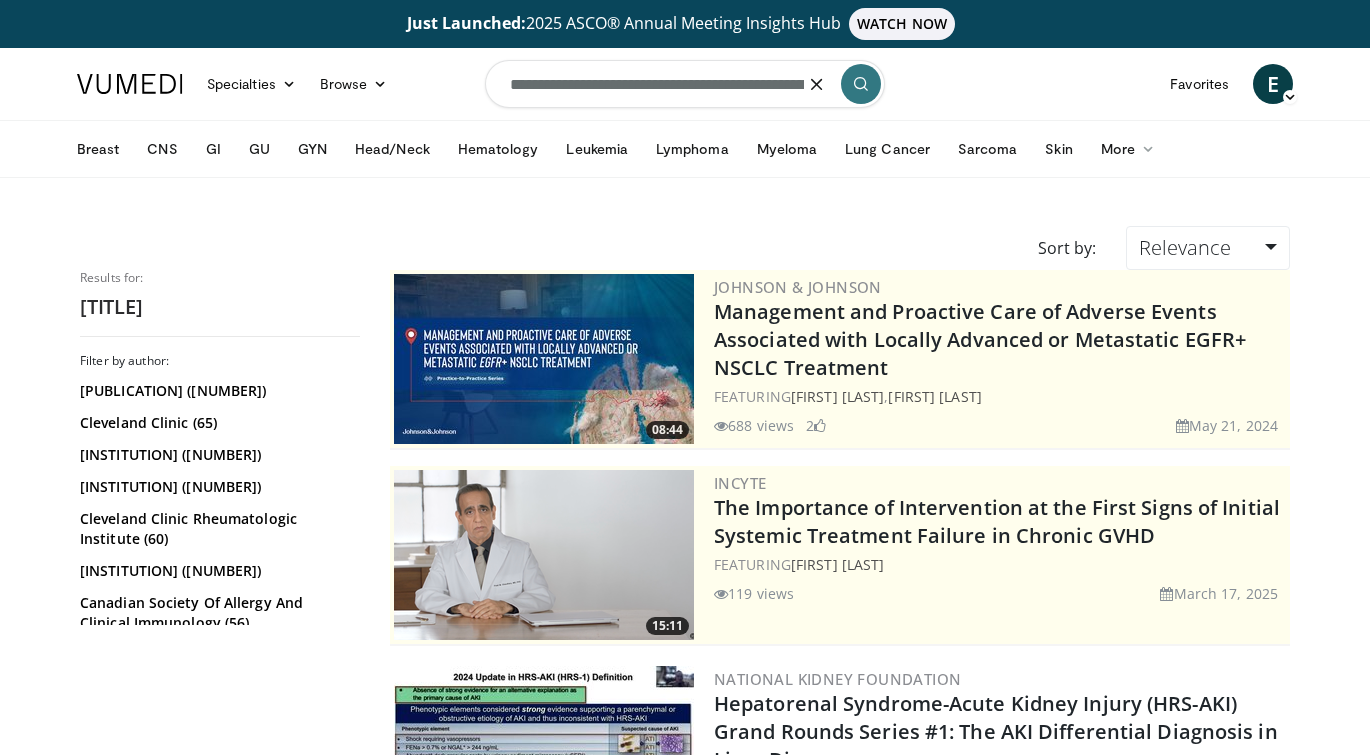 drag, startPoint x: 644, startPoint y: 105, endPoint x: 766, endPoint y: 103, distance: 122.016396 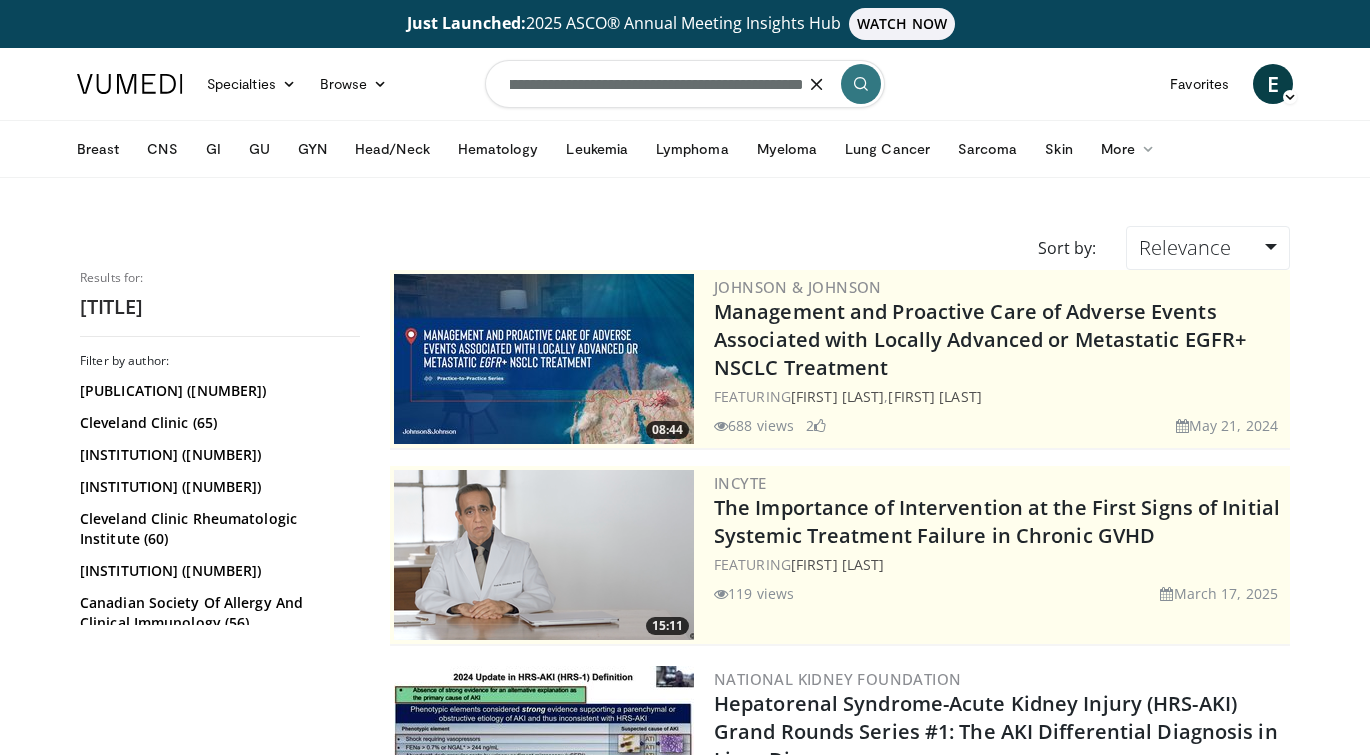 drag, startPoint x: 709, startPoint y: 79, endPoint x: 872, endPoint y: 85, distance: 163.1104 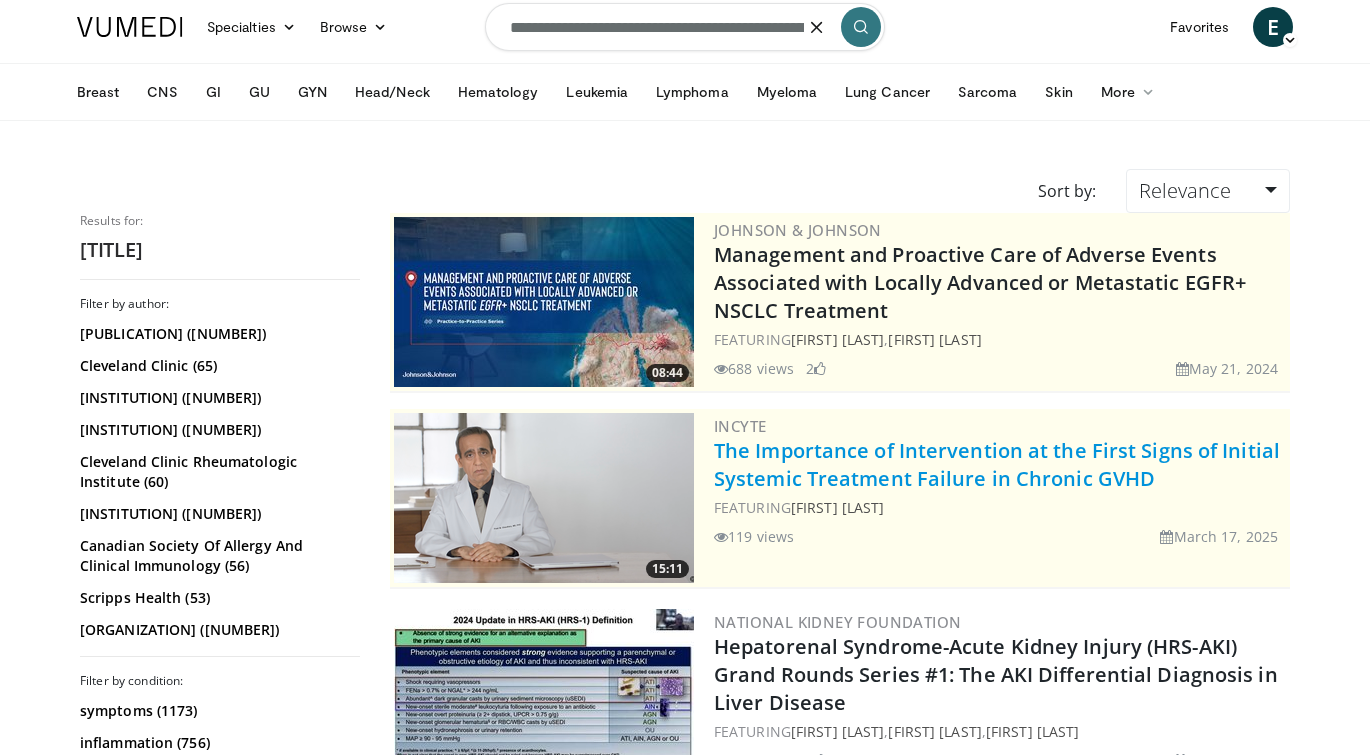 scroll, scrollTop: 0, scrollLeft: 0, axis: both 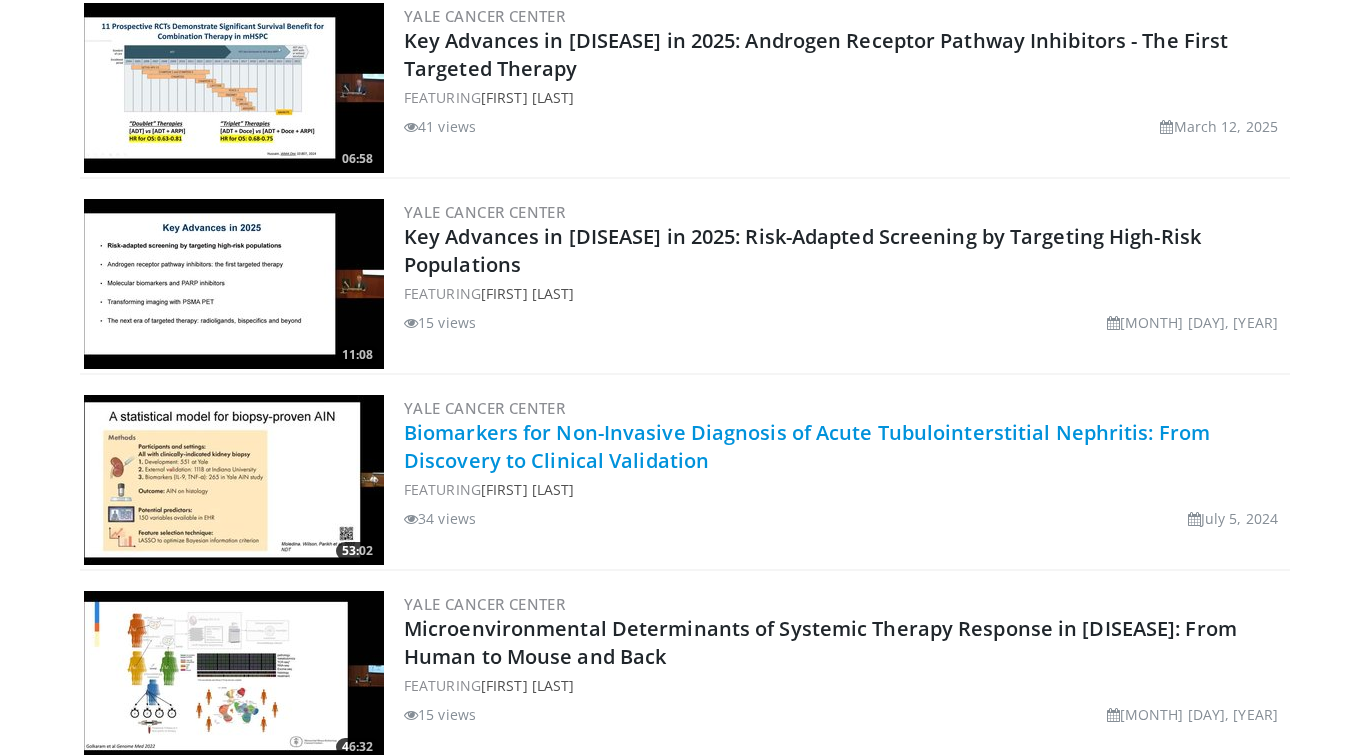 click on "Biomarkers for Non-Invasive Diagnosis of Acute Tubulointerstitial Nephritis: From Discovery to Clinical Validation" at bounding box center [807, 446] 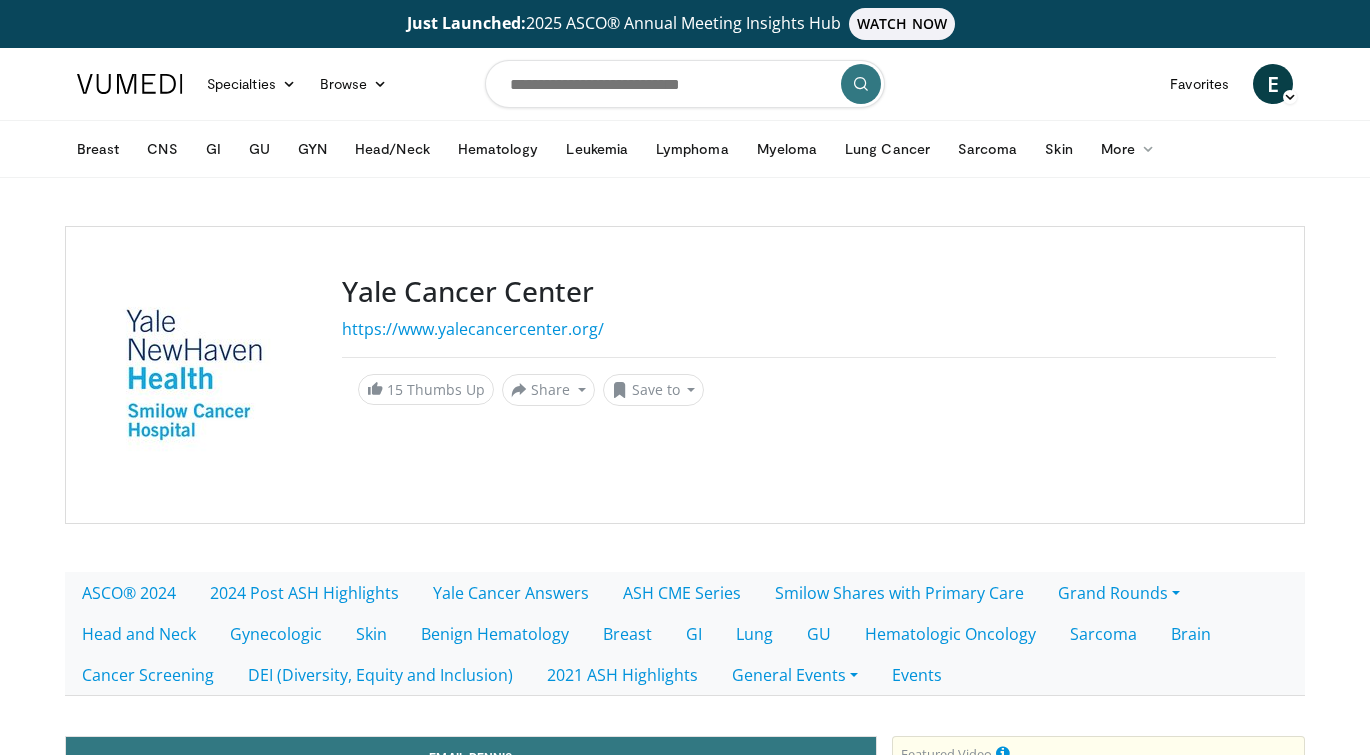 scroll, scrollTop: 0, scrollLeft: 0, axis: both 